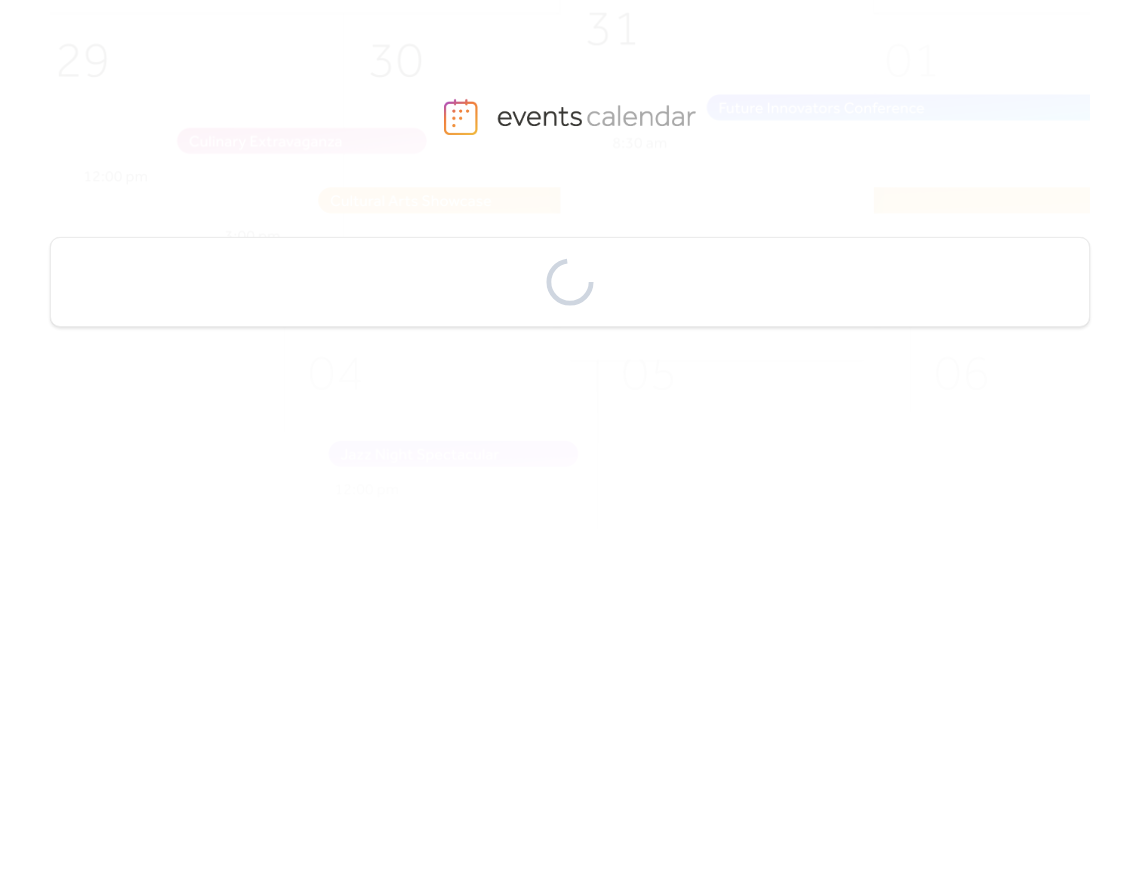 scroll, scrollTop: 0, scrollLeft: 0, axis: both 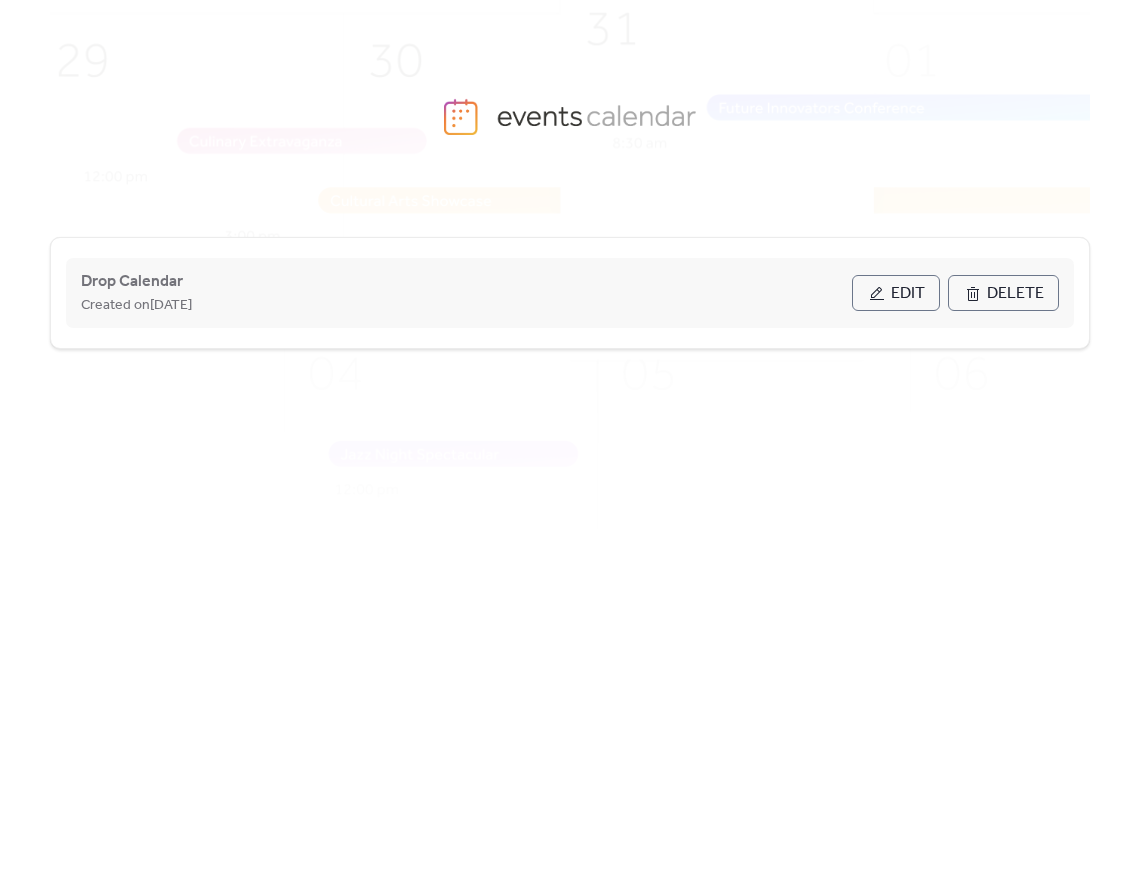 click on "Created on  [DATE]" at bounding box center (466, 305) 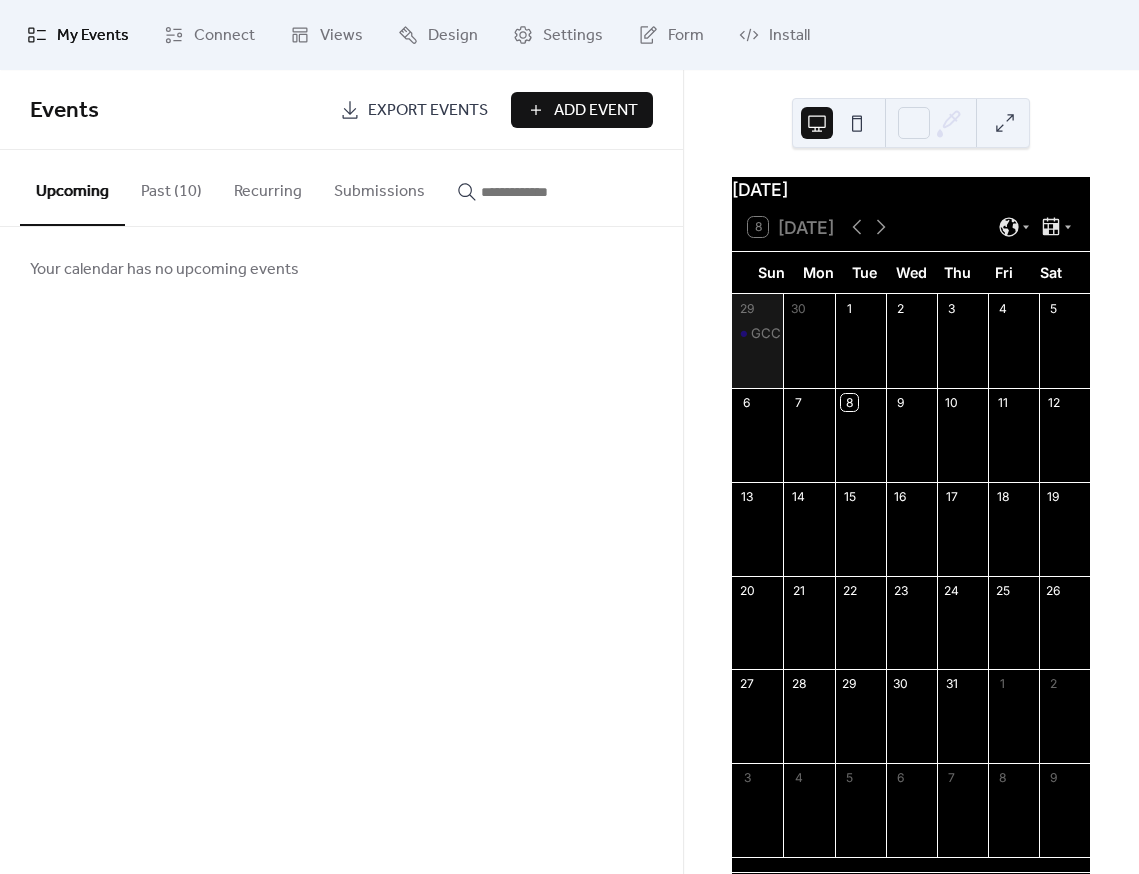 click on "Add Event" at bounding box center [596, 111] 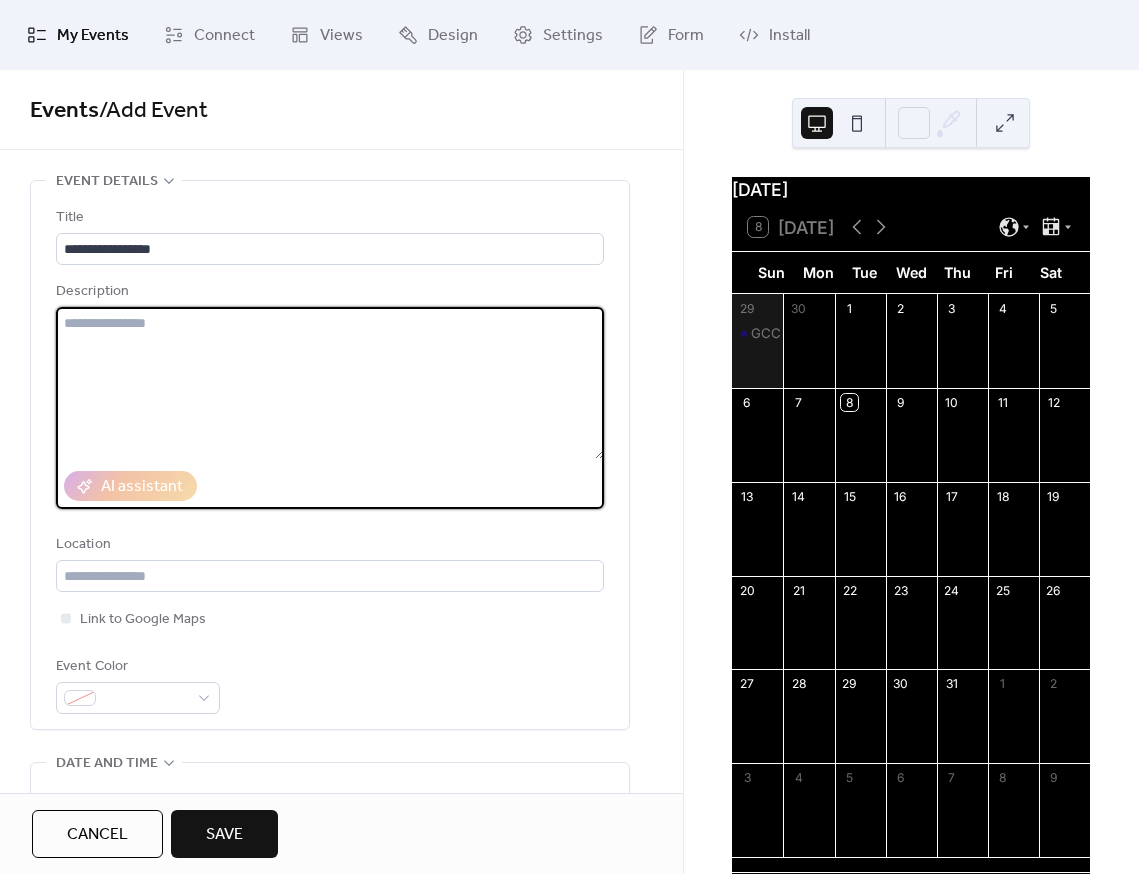 click at bounding box center [330, 383] 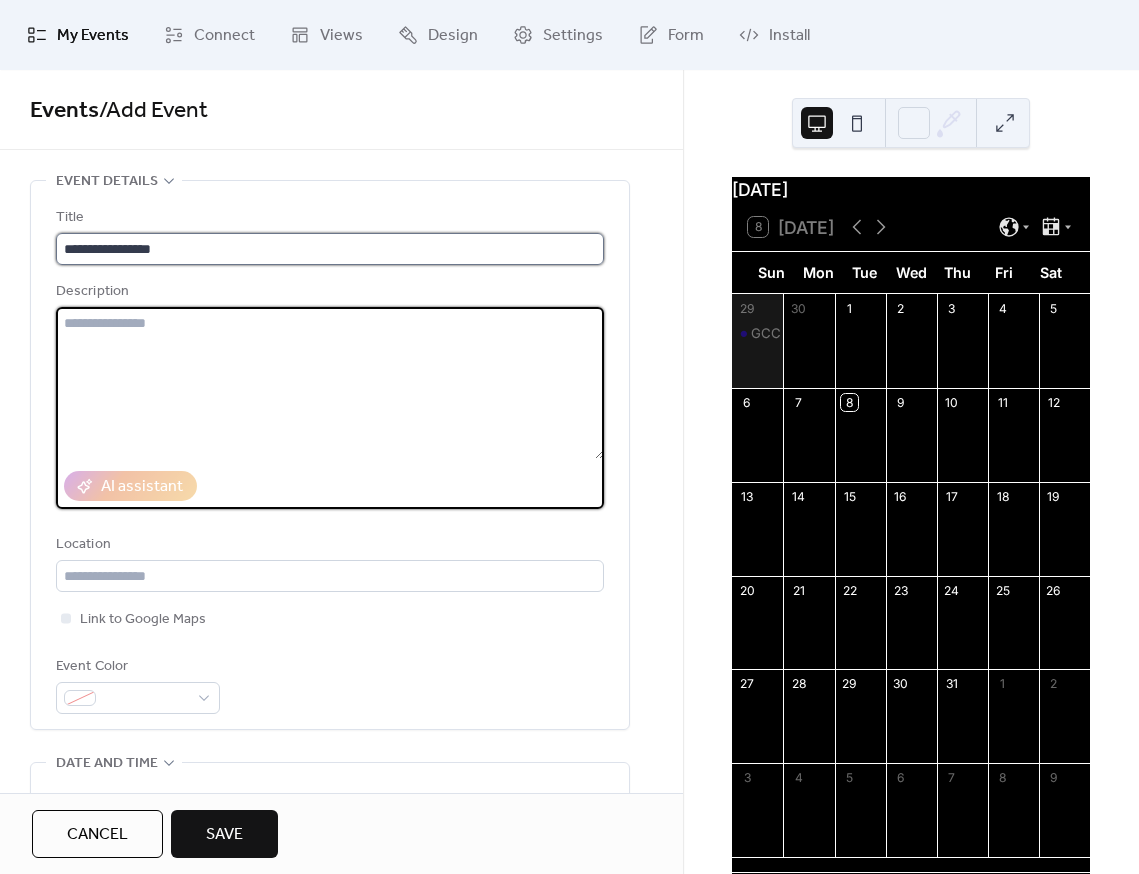 click on "**********" at bounding box center [330, 249] 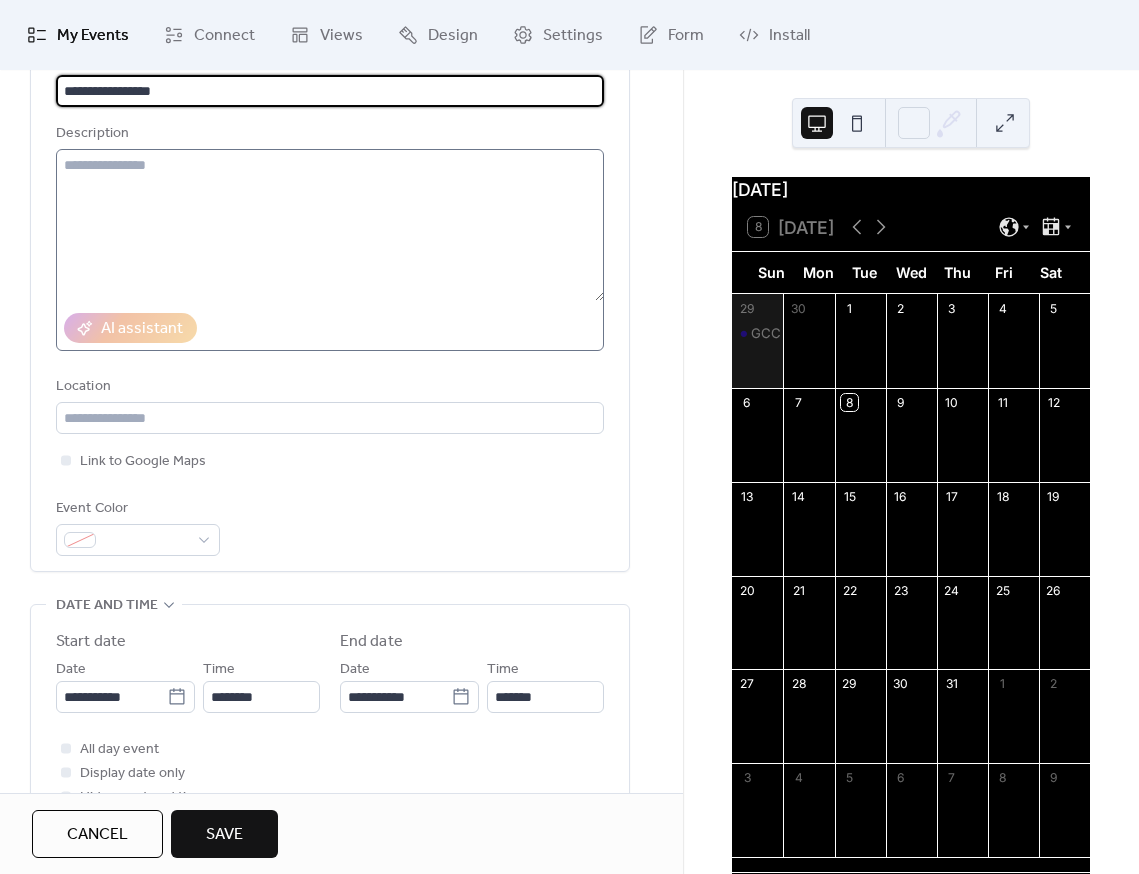 scroll, scrollTop: 0, scrollLeft: 0, axis: both 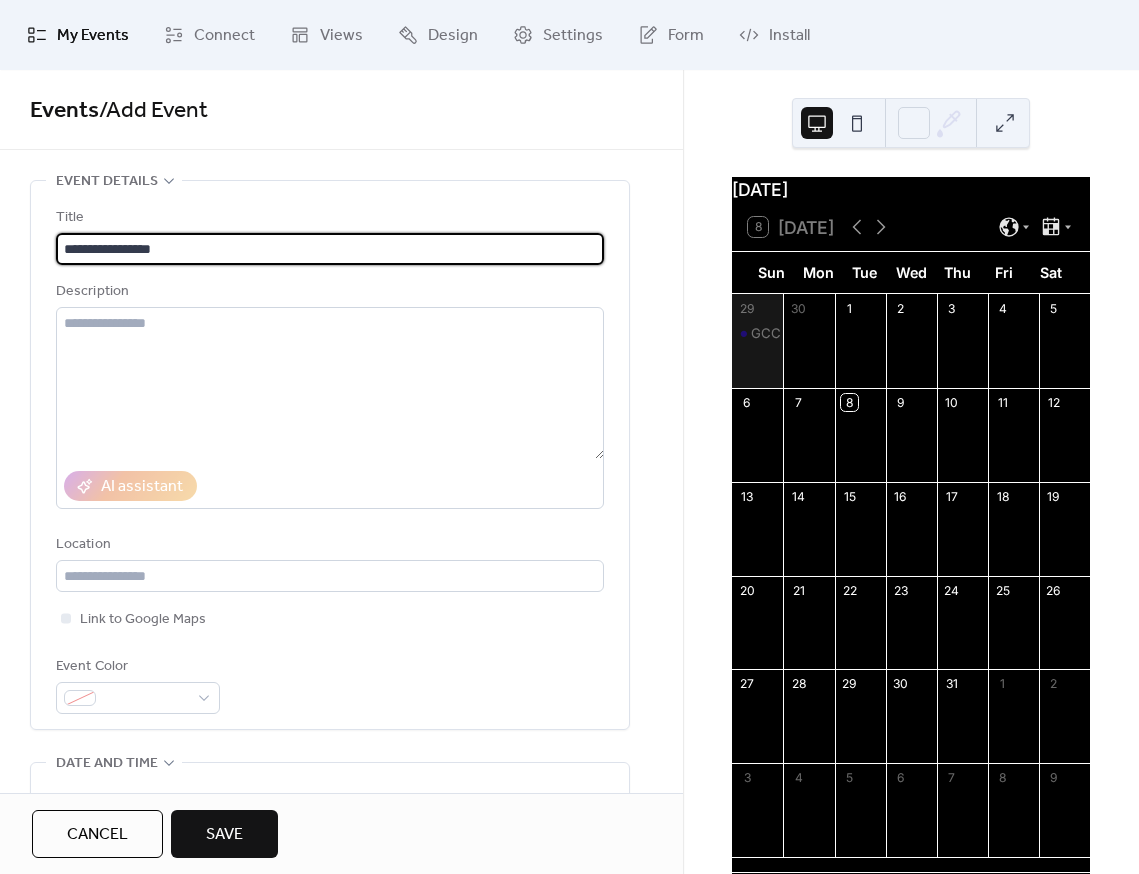 drag, startPoint x: 209, startPoint y: 251, endPoint x: -18, endPoint y: 234, distance: 227.63568 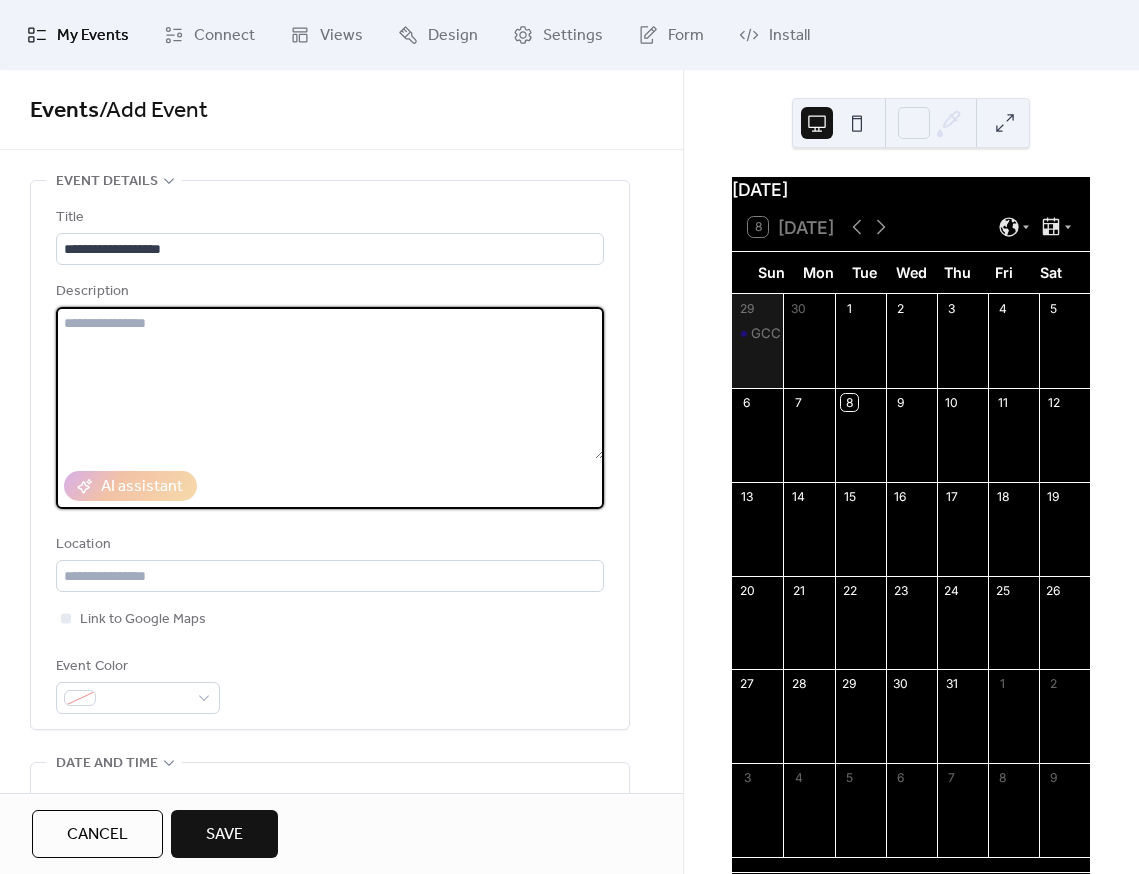 click at bounding box center (330, 383) 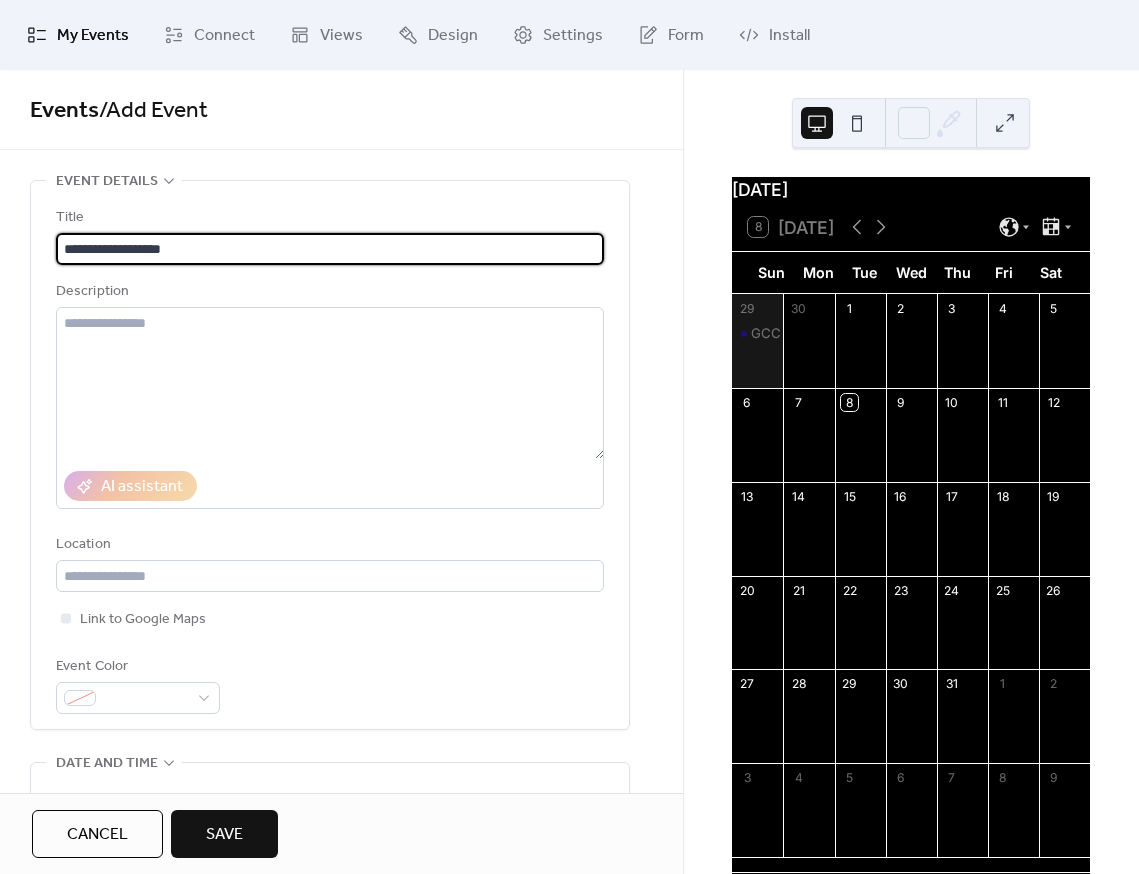 click on "**********" at bounding box center [330, 249] 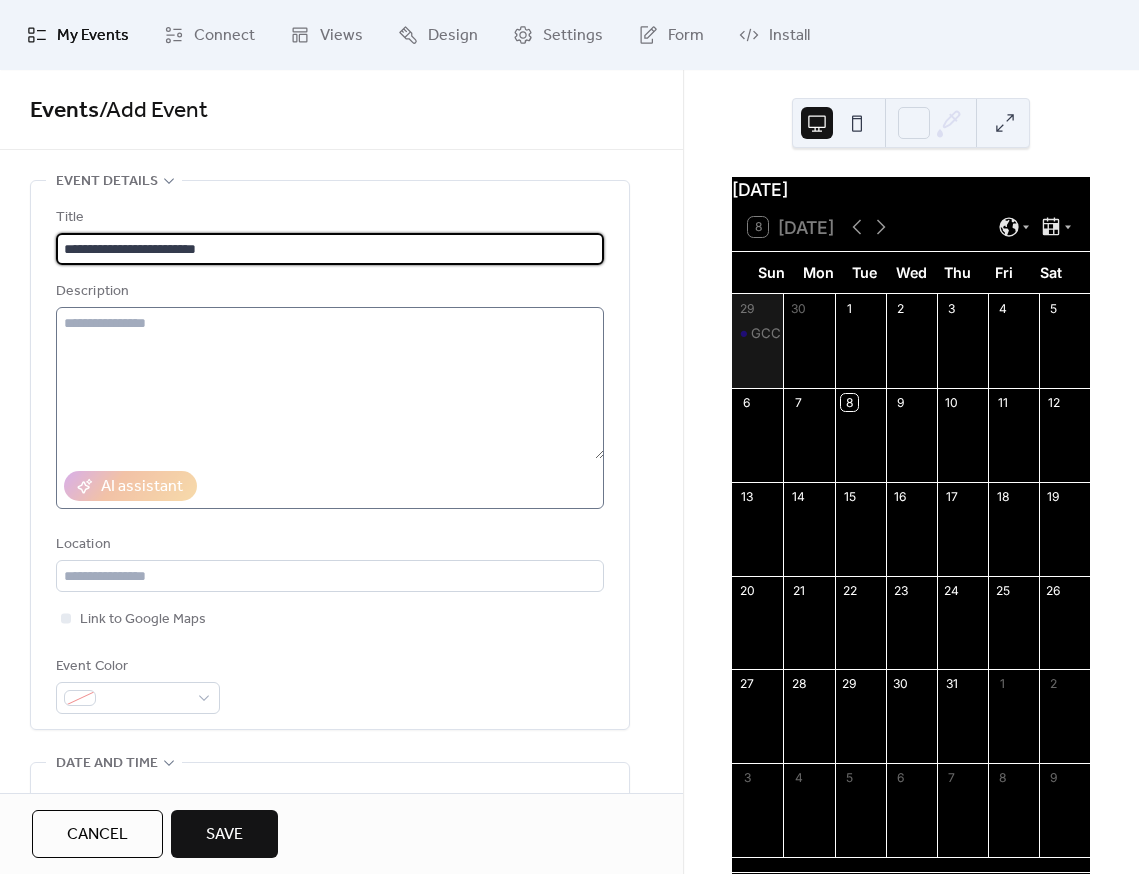 type on "**********" 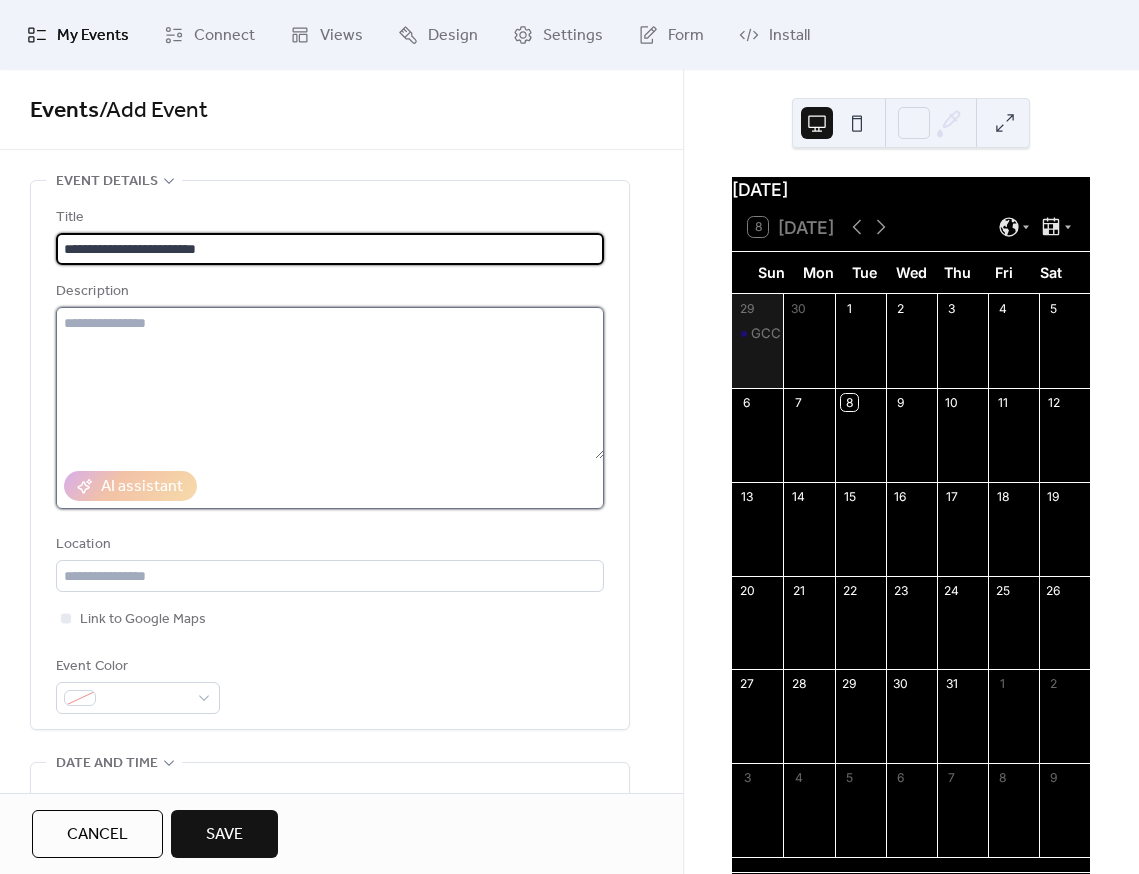 click at bounding box center [330, 383] 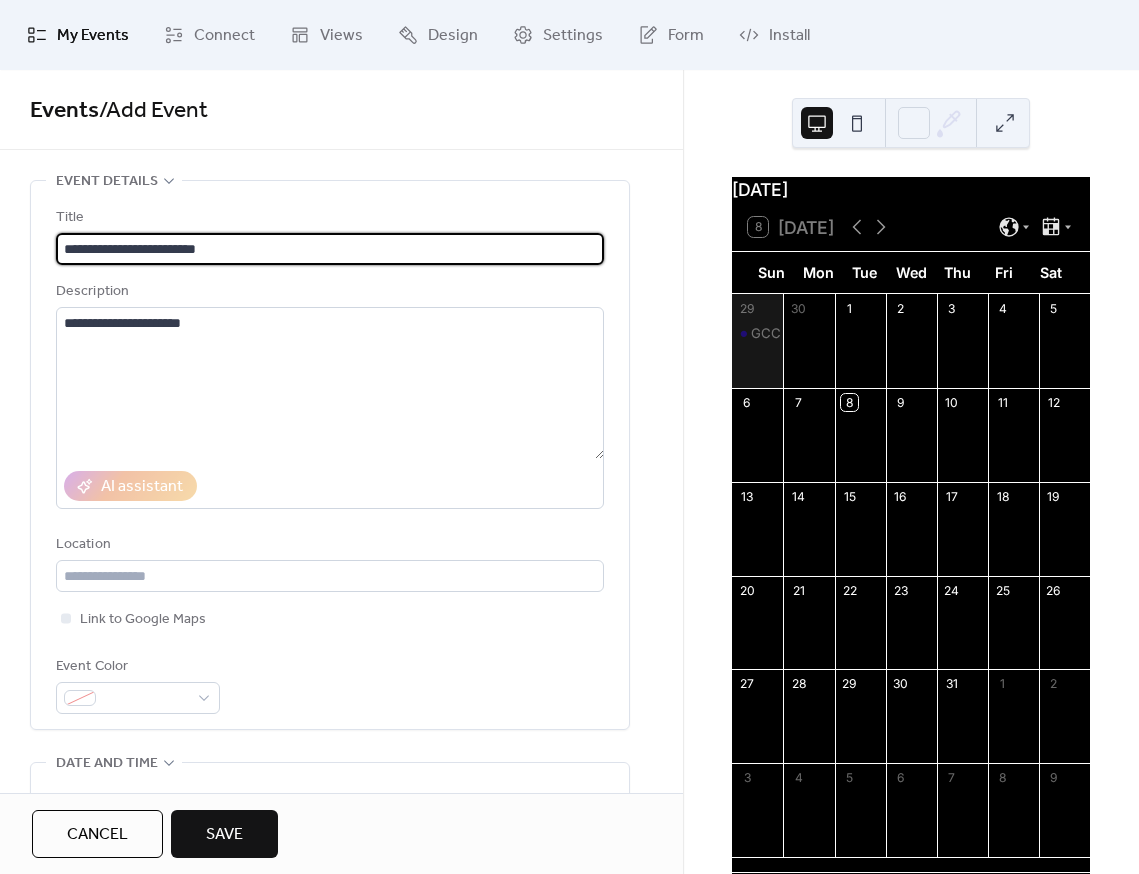 scroll, scrollTop: 0, scrollLeft: 0, axis: both 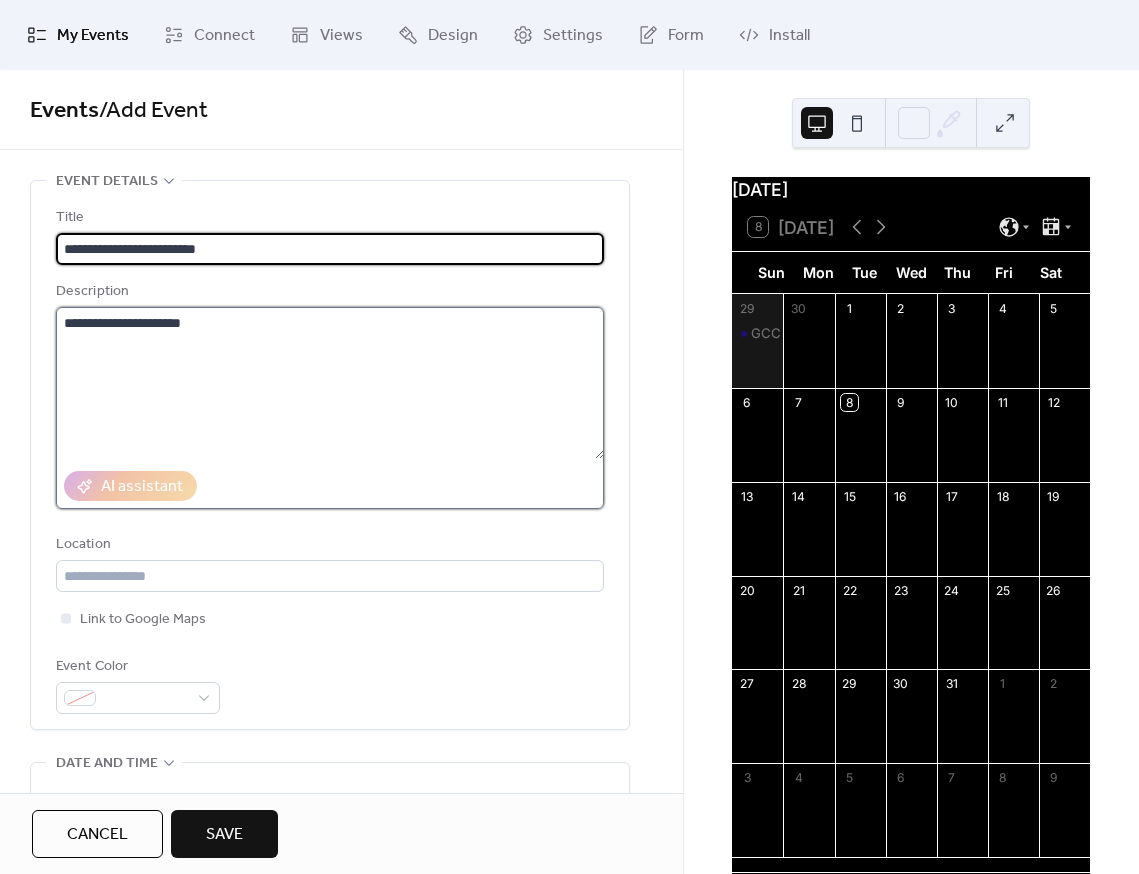 click on "**********" at bounding box center (330, 383) 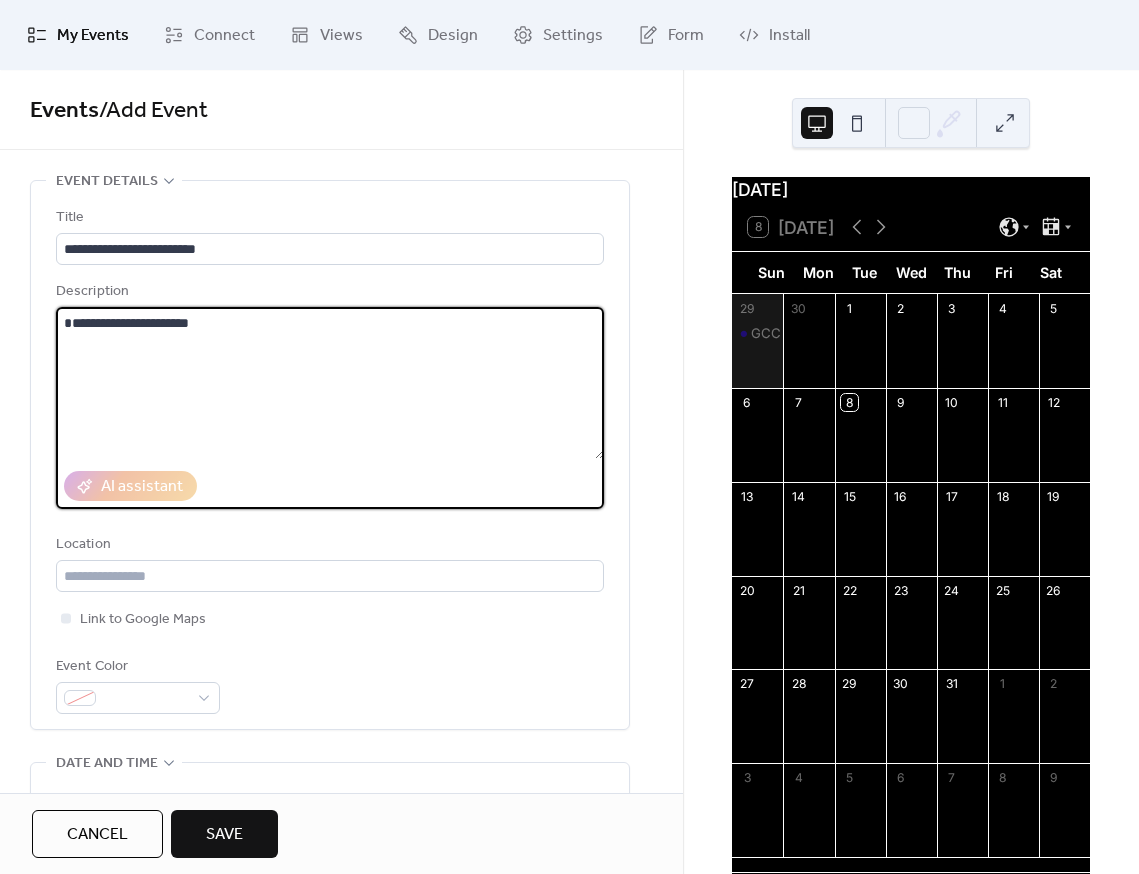 click on "**********" at bounding box center [330, 383] 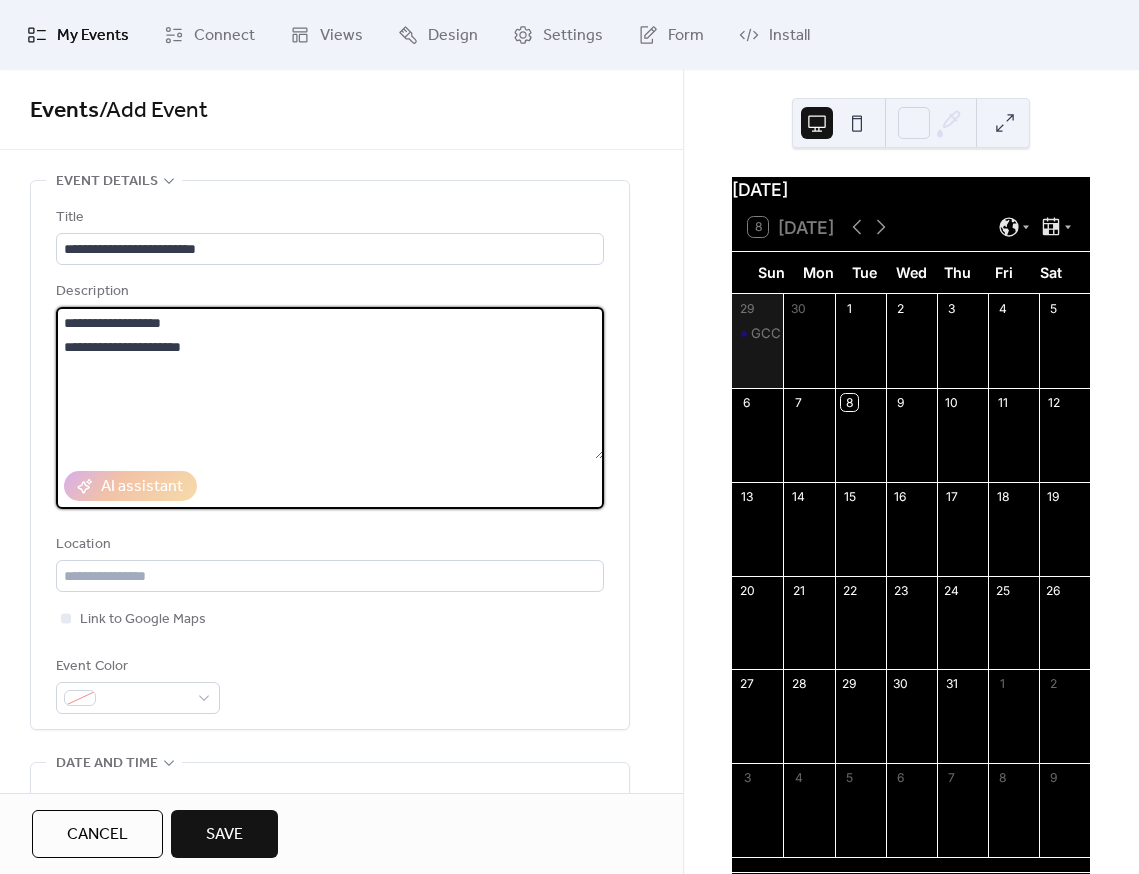 click on "**********" at bounding box center (330, 383) 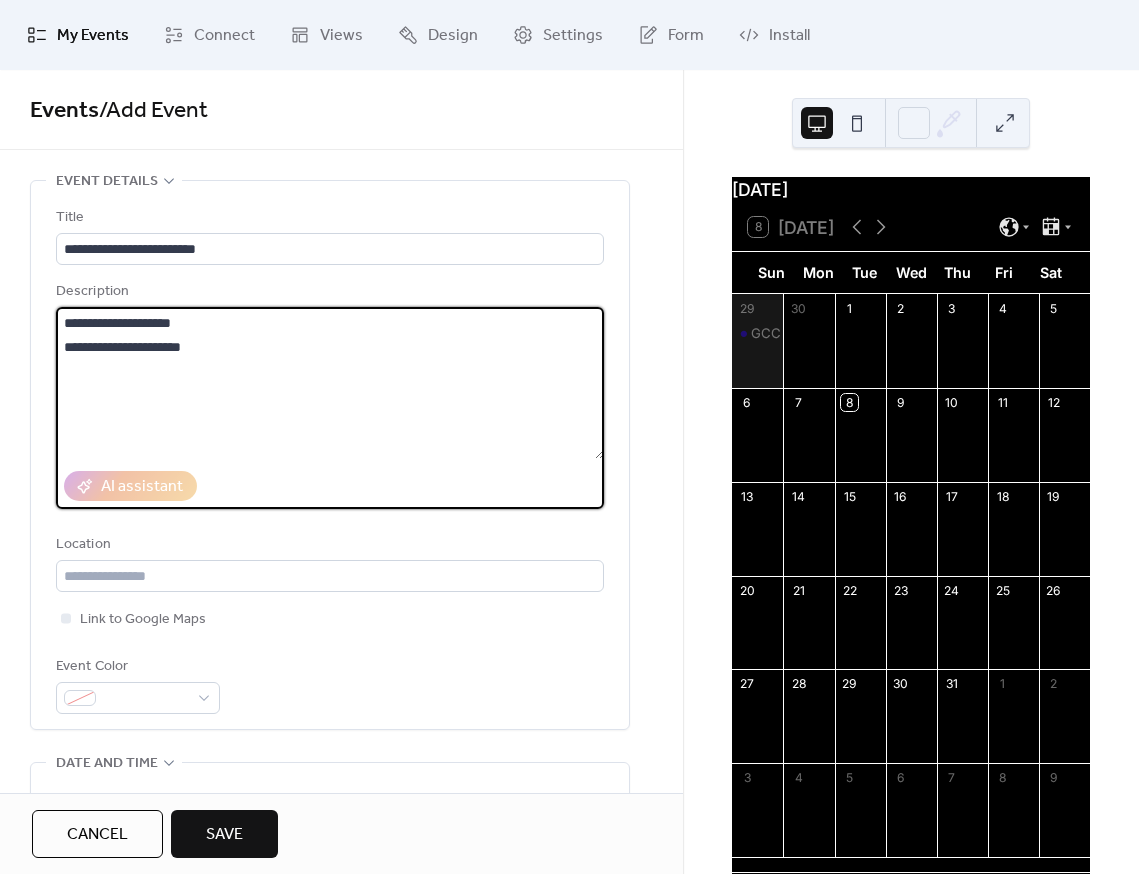 click on "**********" at bounding box center (330, 383) 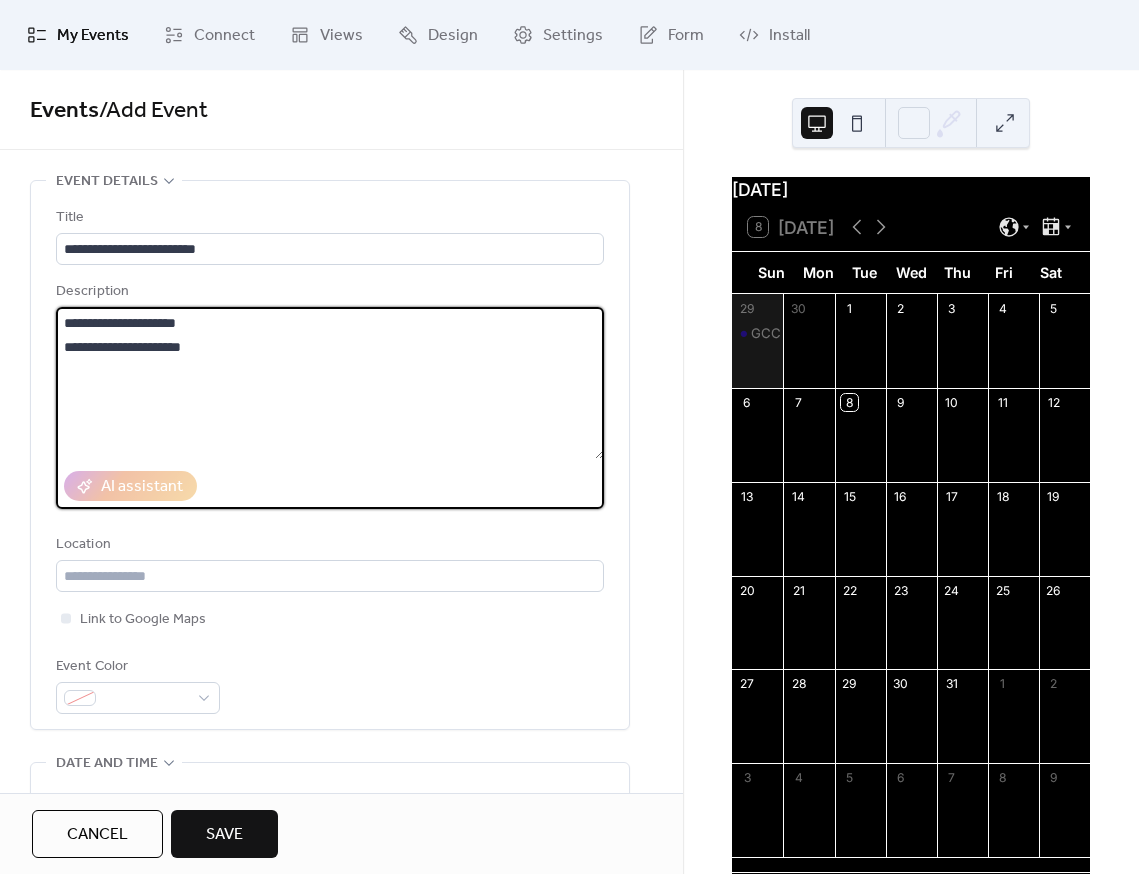 click on "**********" at bounding box center [330, 383] 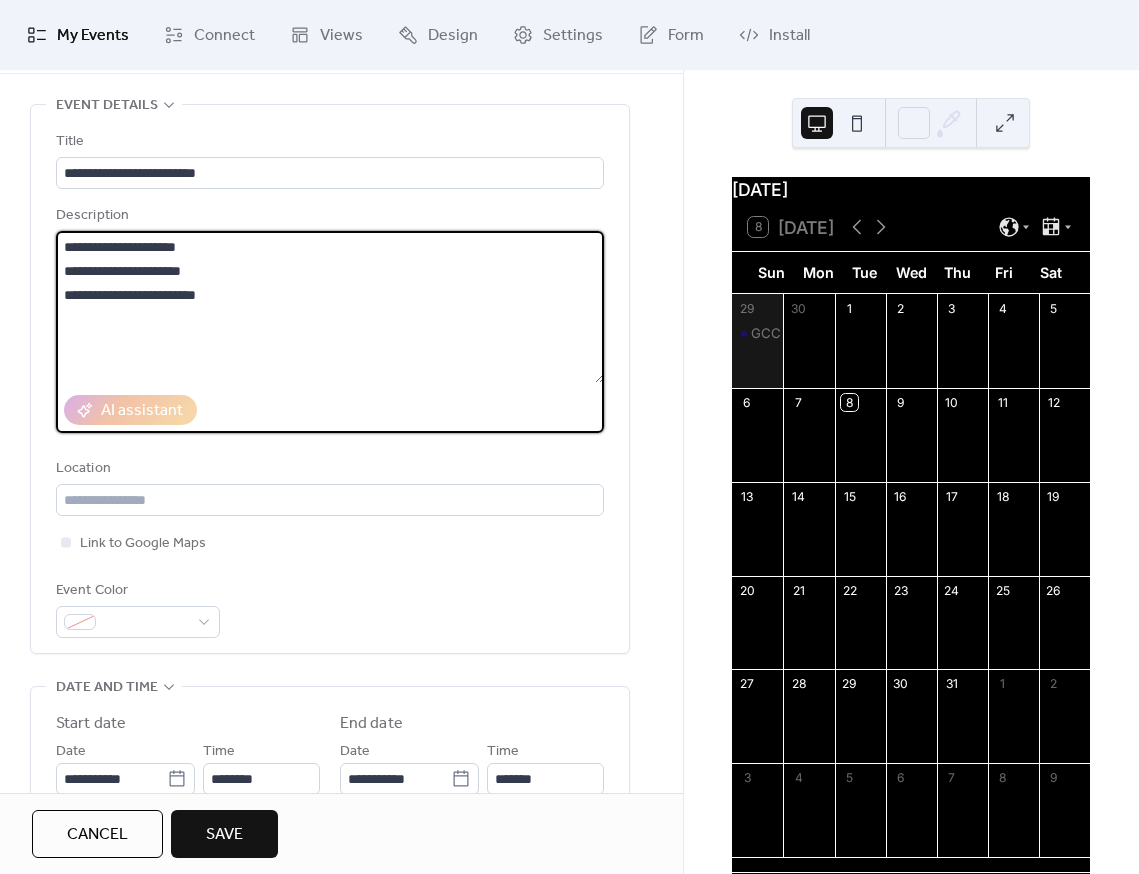 scroll, scrollTop: 400, scrollLeft: 0, axis: vertical 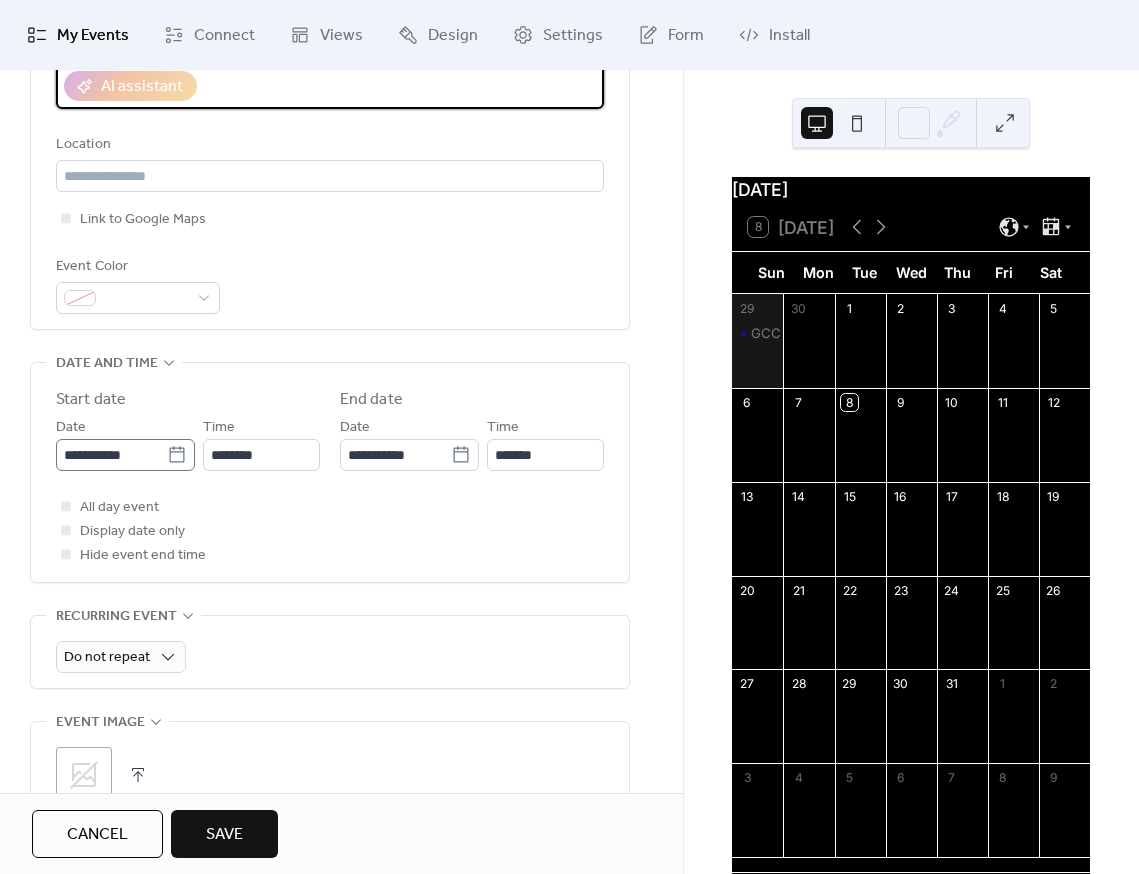 type on "**********" 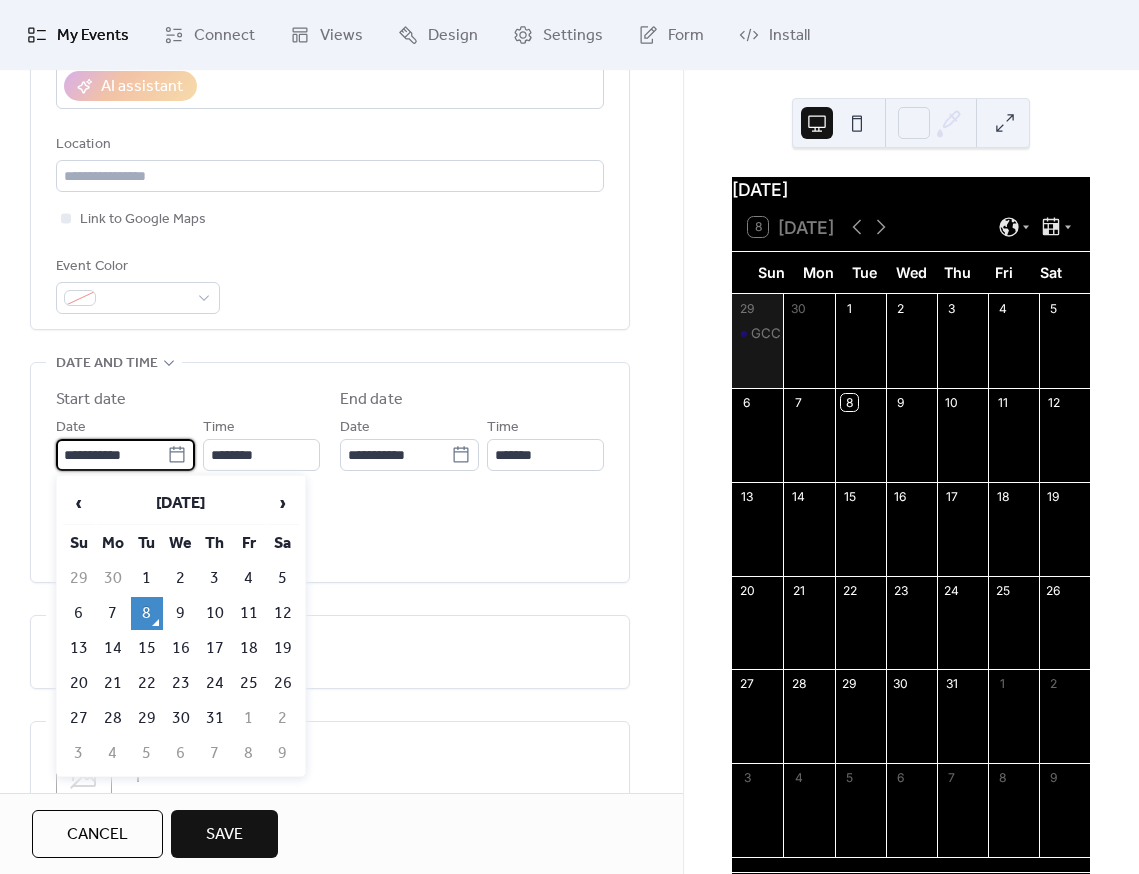 click on "**********" at bounding box center [111, 455] 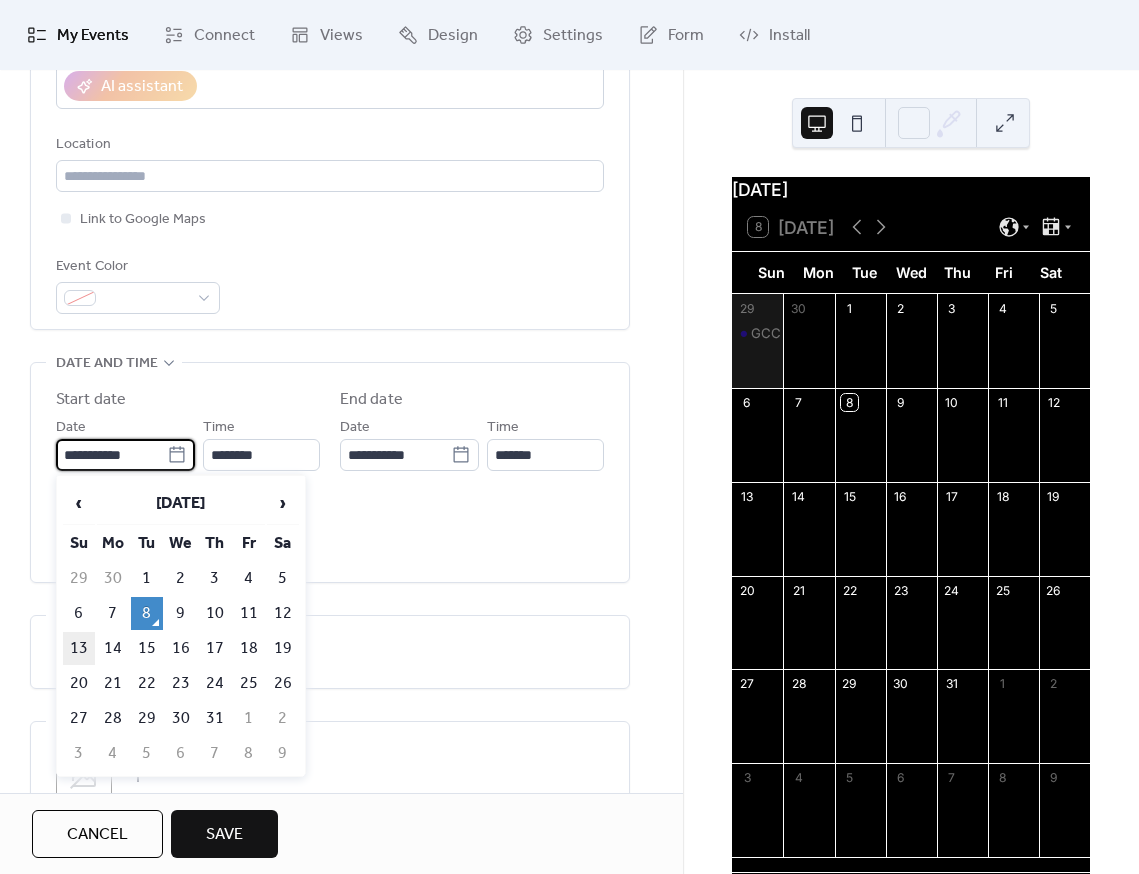 click on "13" at bounding box center [79, 648] 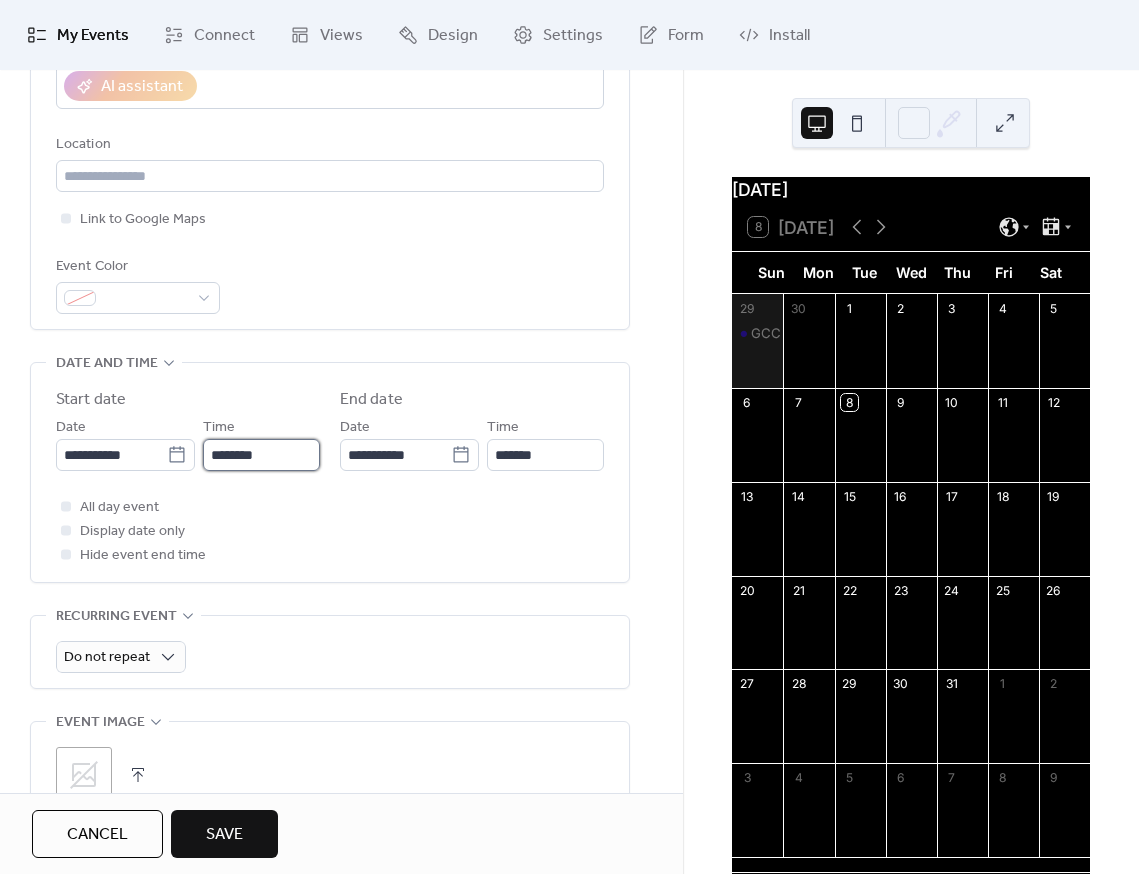 click on "********" at bounding box center (261, 455) 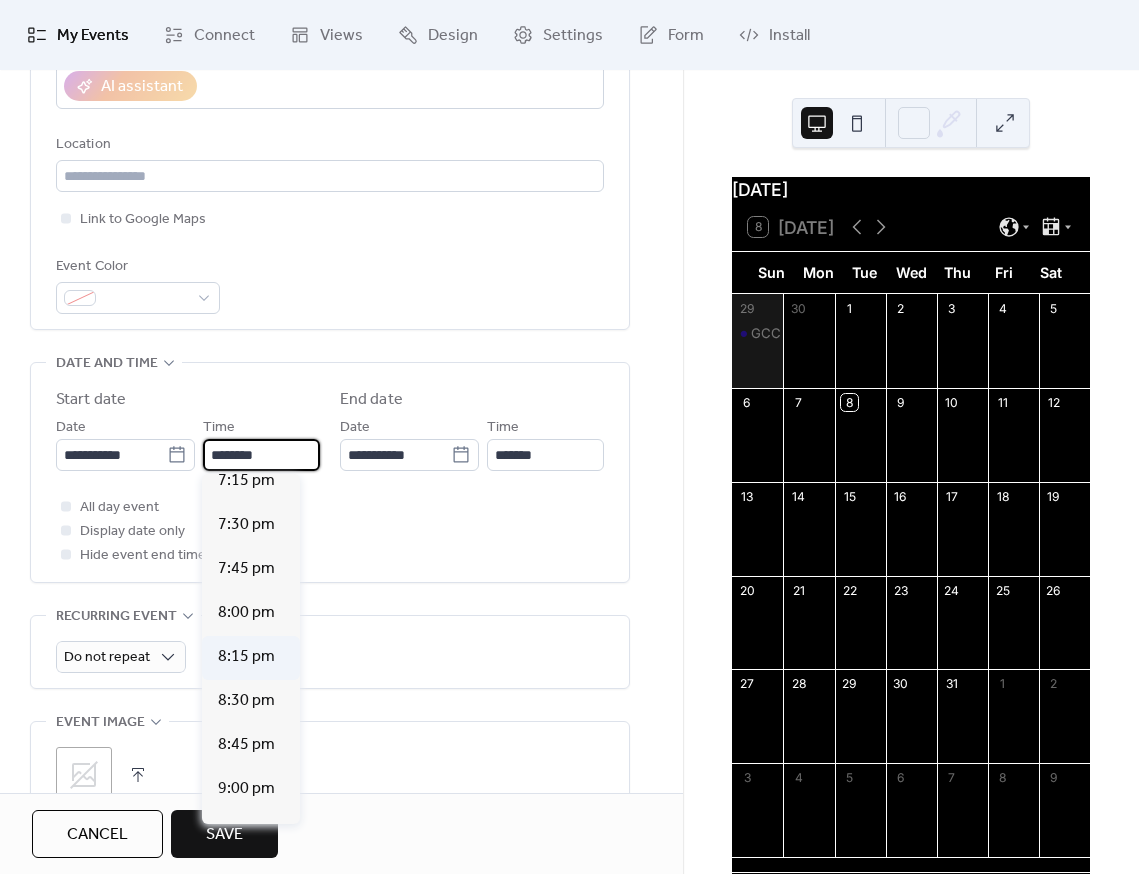 scroll, scrollTop: 3412, scrollLeft: 0, axis: vertical 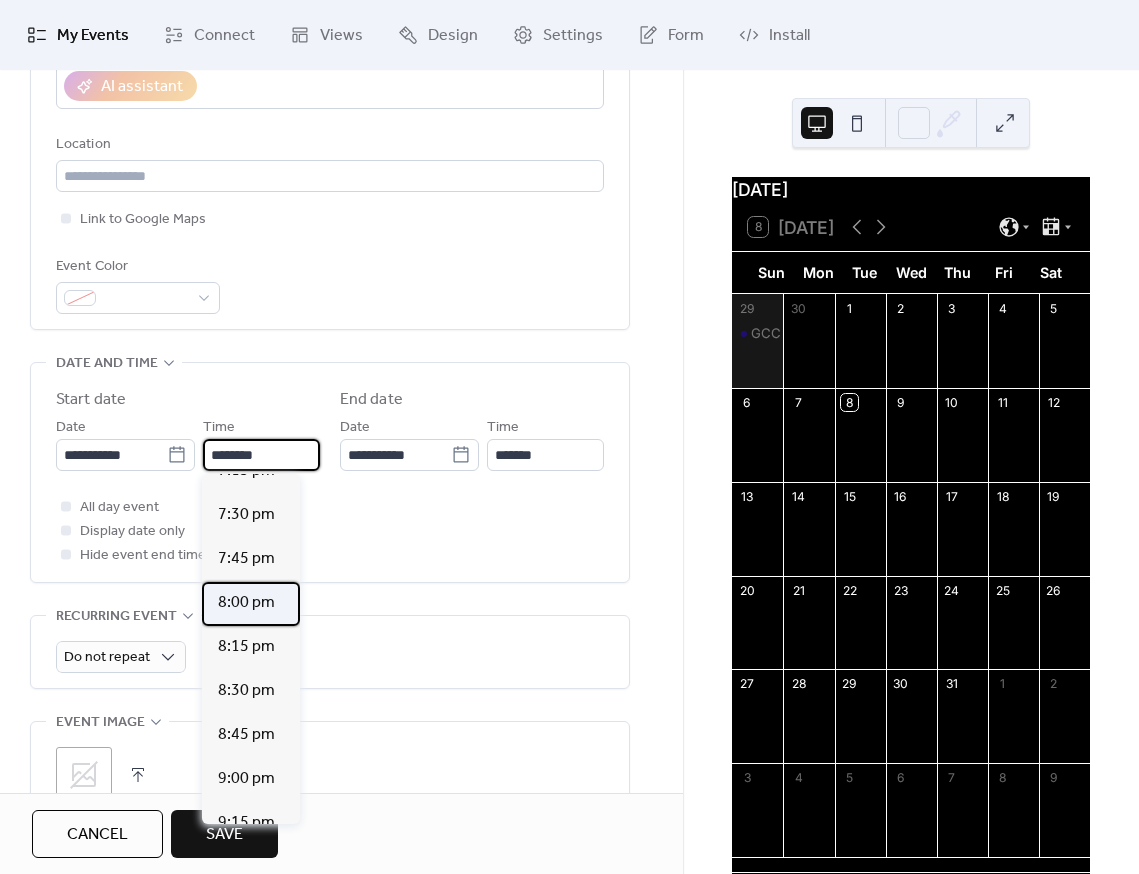 click on "8:00 pm" at bounding box center [251, 604] 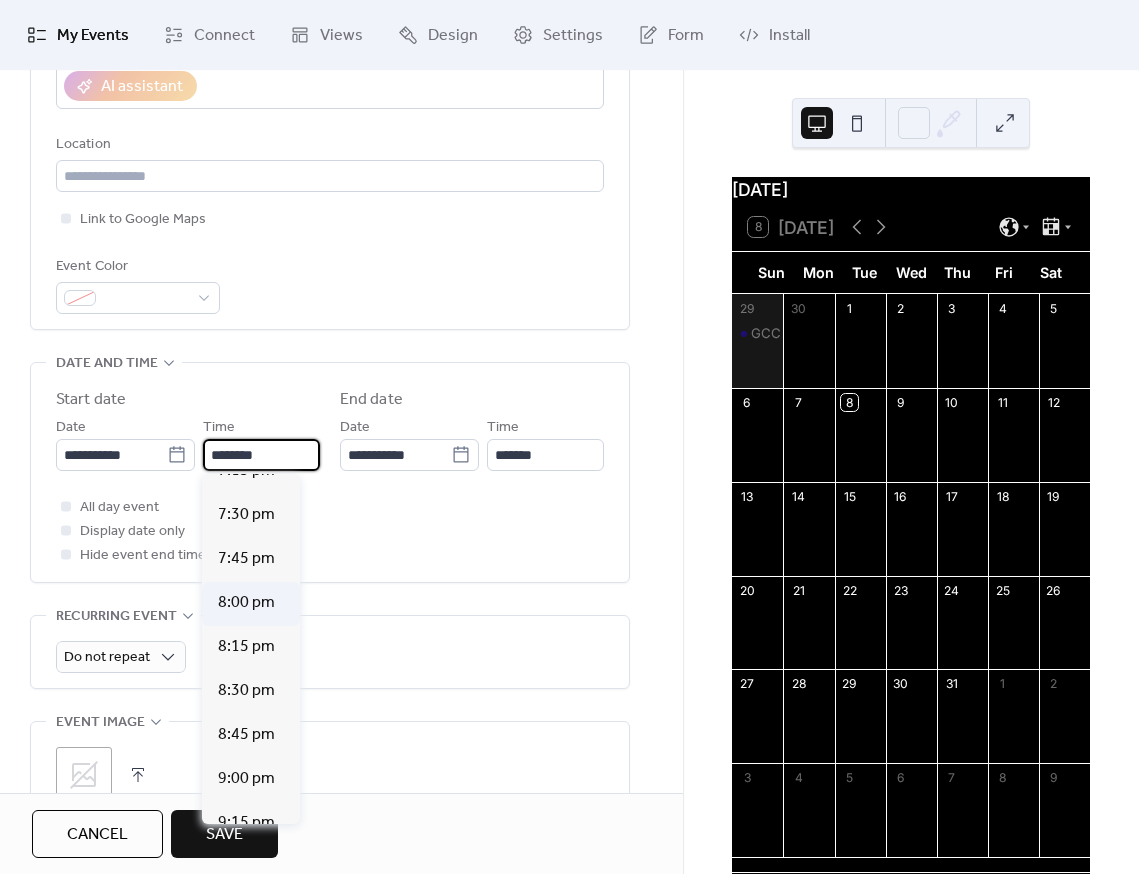 type on "*******" 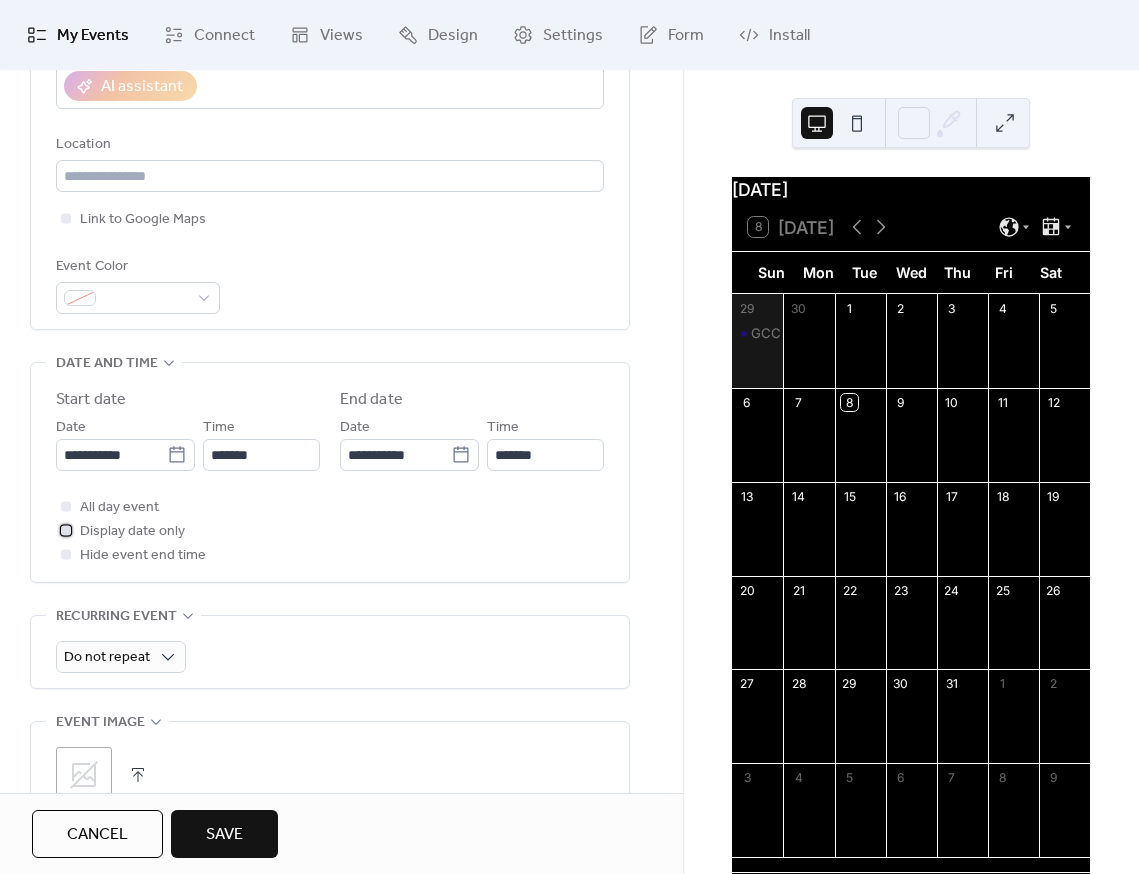 click on "Display date only" at bounding box center [132, 532] 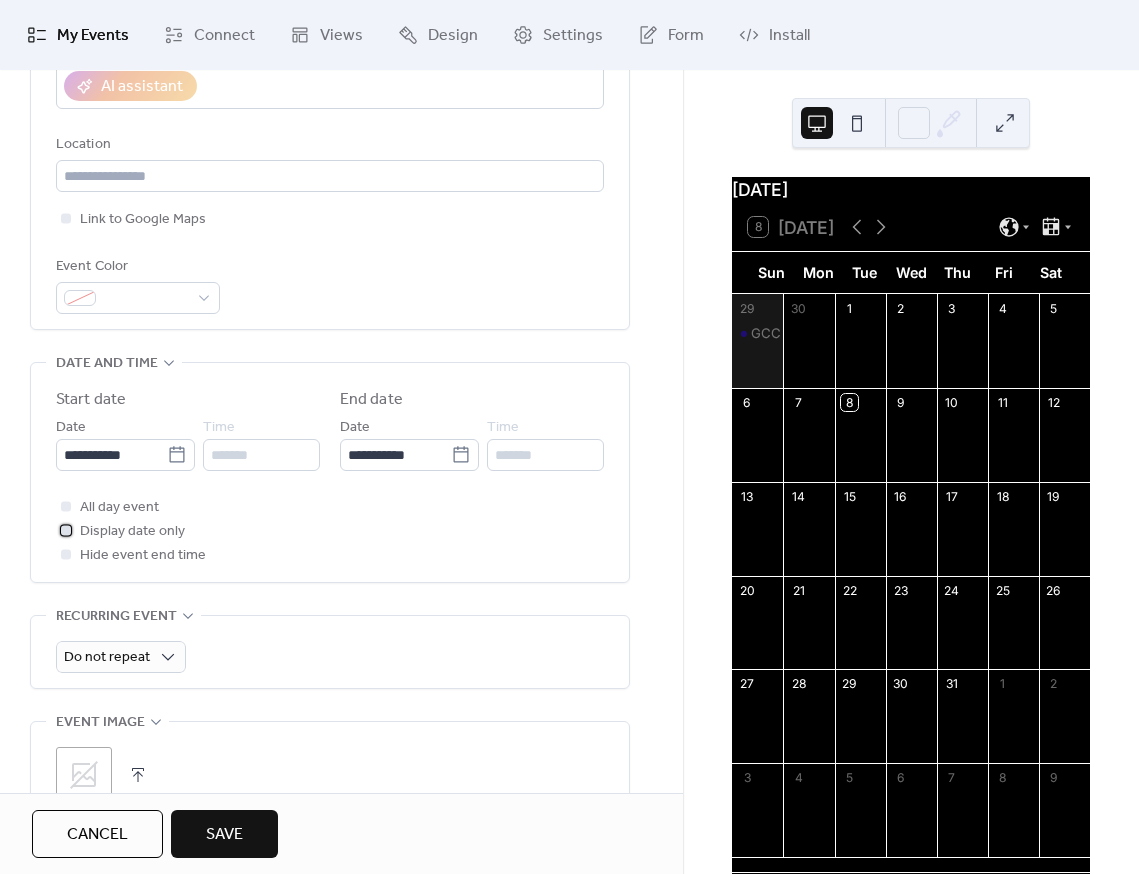 click on "Display date only" at bounding box center [132, 532] 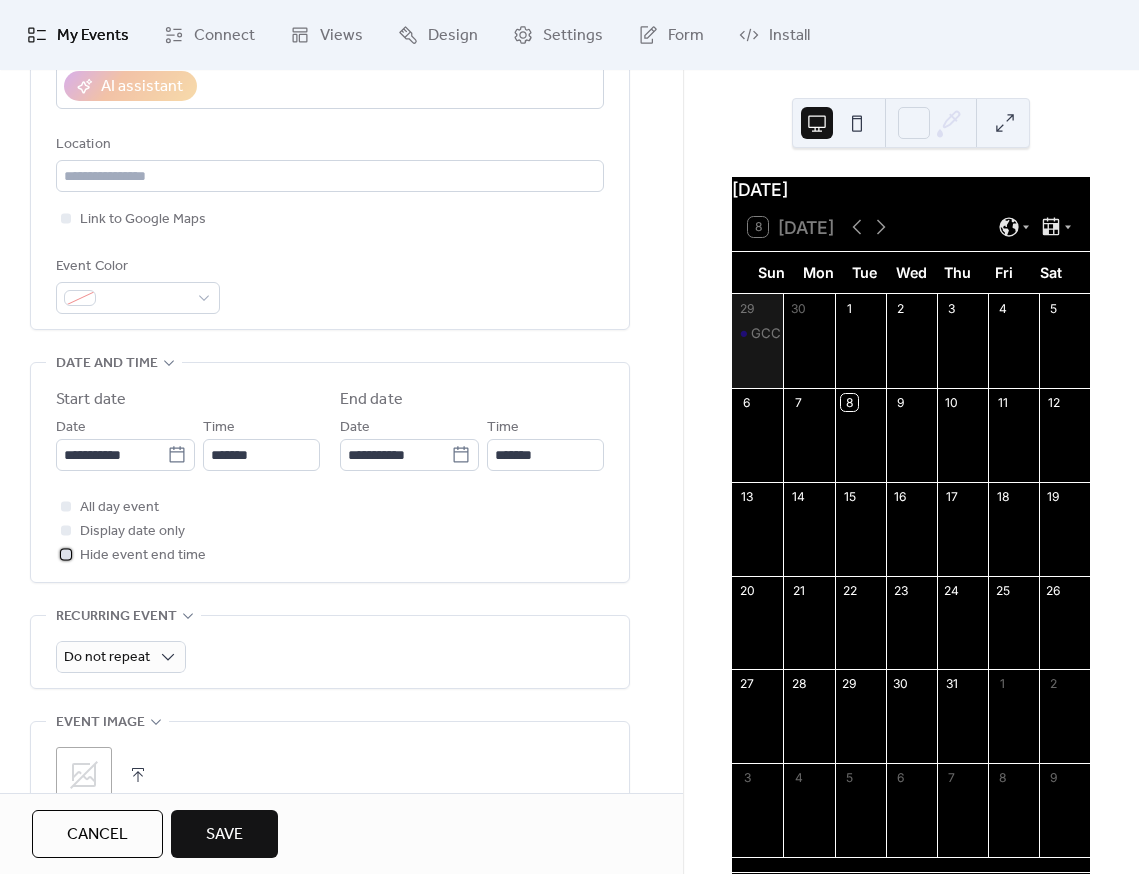click on "Hide event end time" at bounding box center (143, 556) 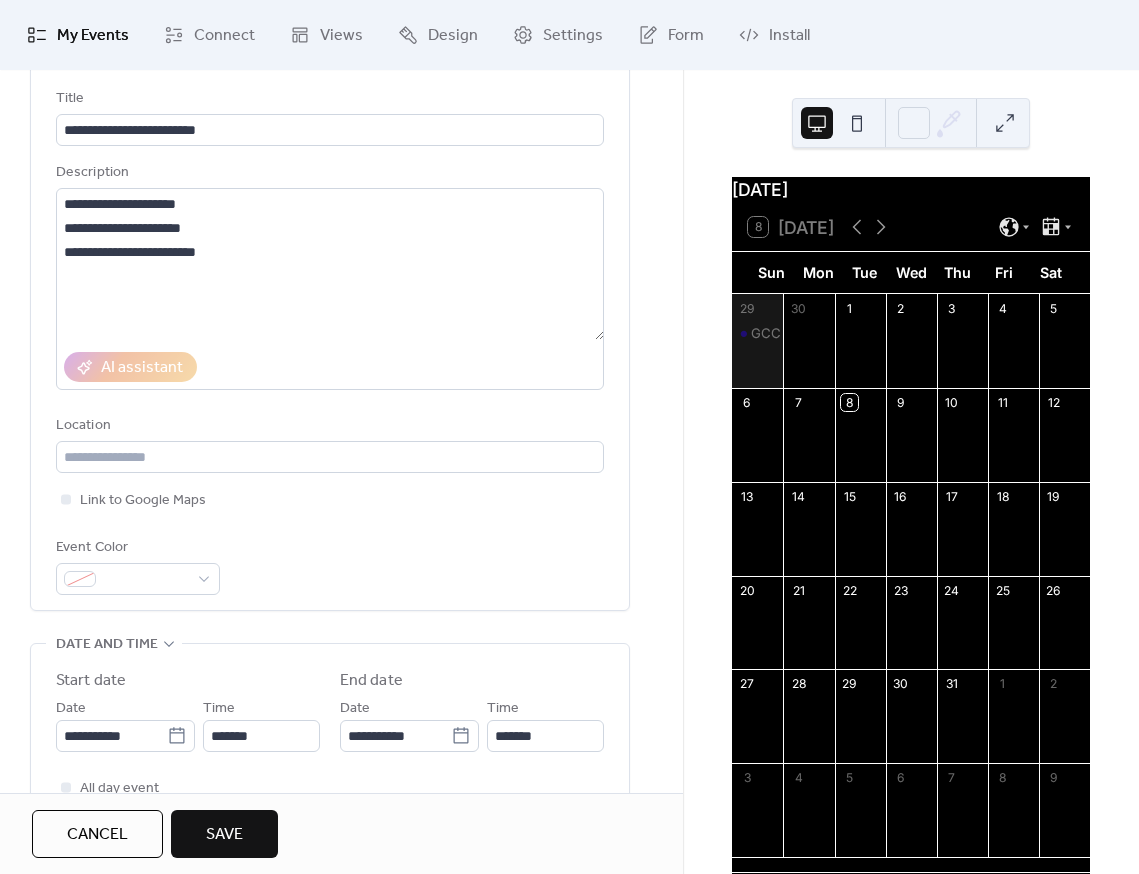 scroll, scrollTop: 68, scrollLeft: 0, axis: vertical 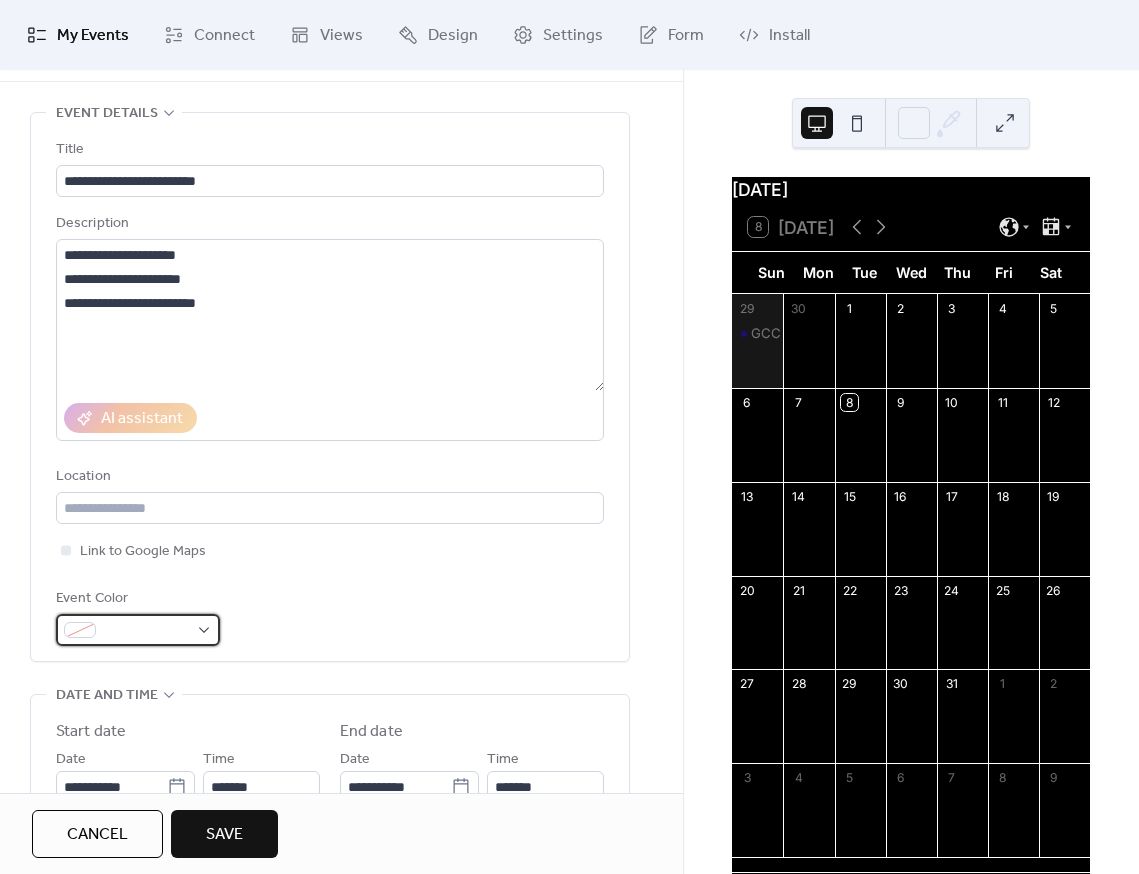 click at bounding box center [146, 631] 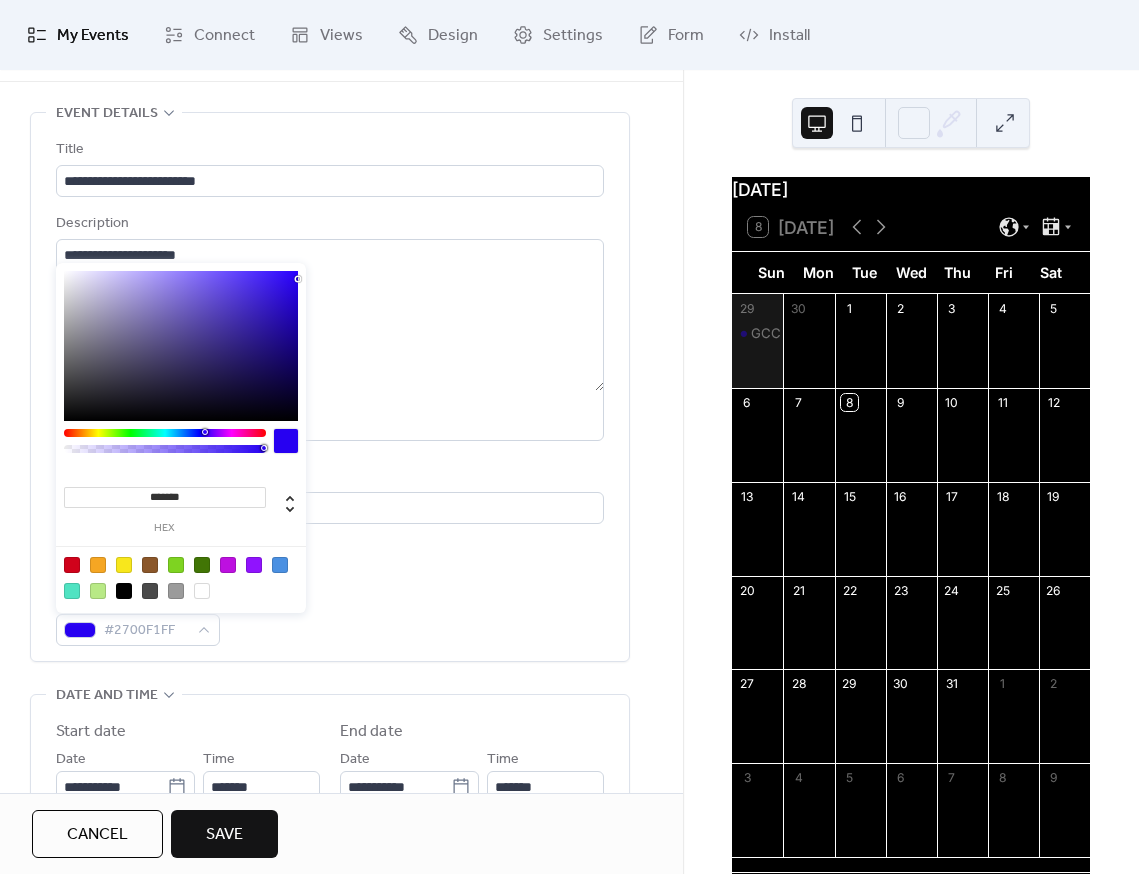 type on "*******" 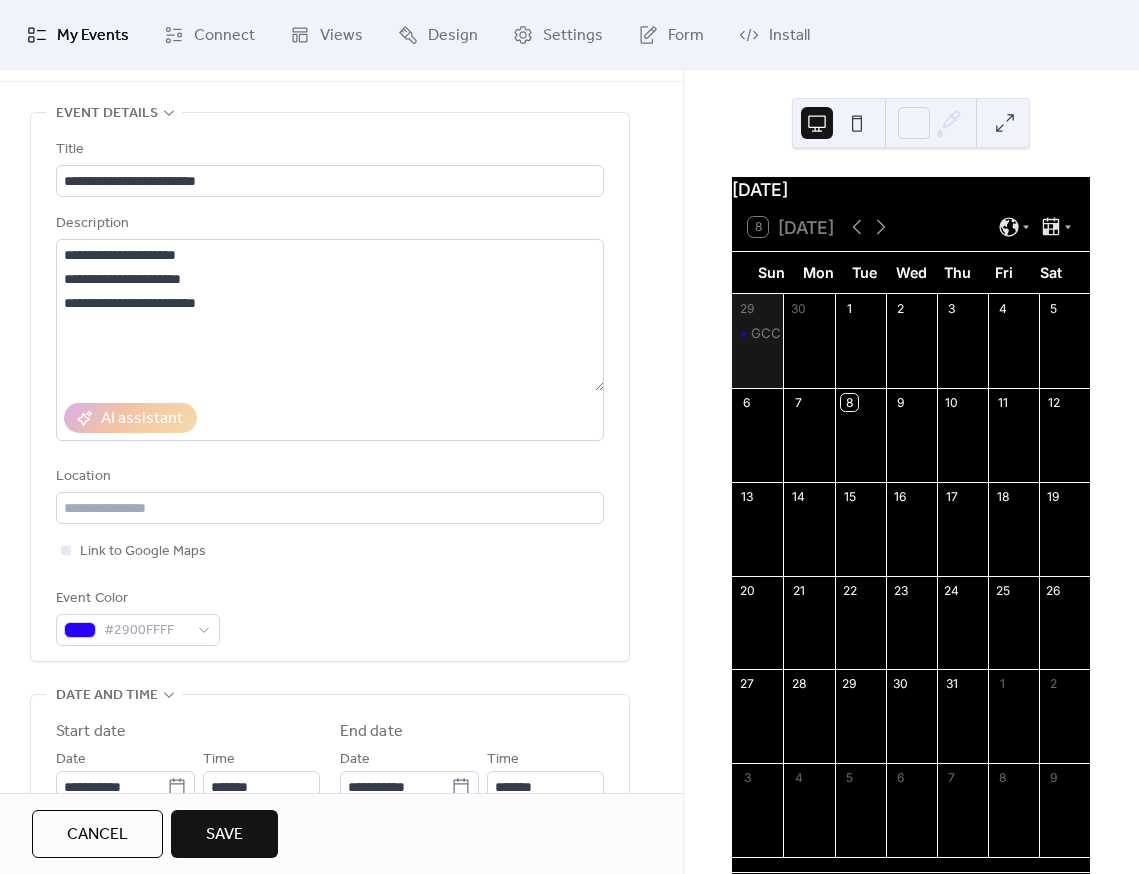 click on "Save" at bounding box center [224, 834] 